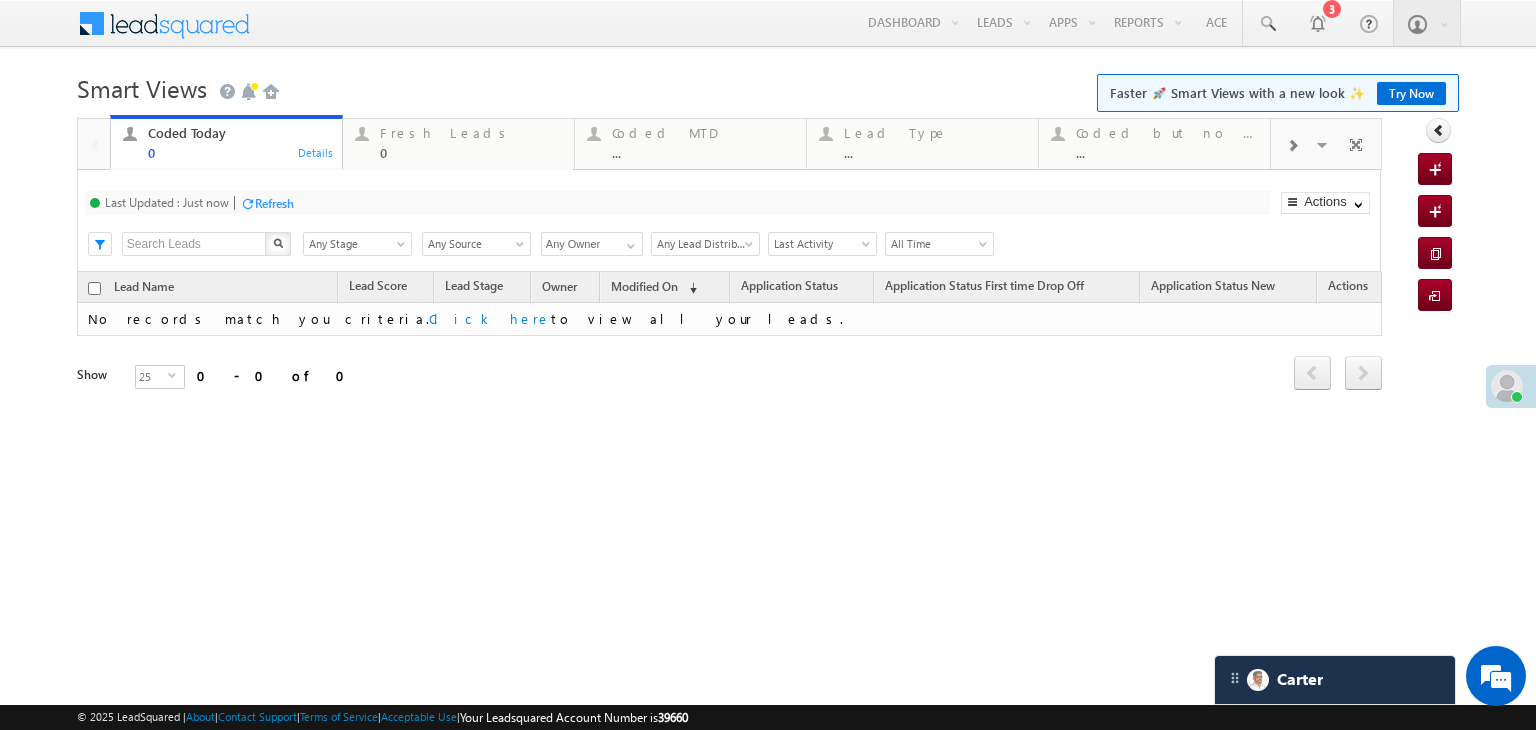 scroll, scrollTop: 0, scrollLeft: 0, axis: both 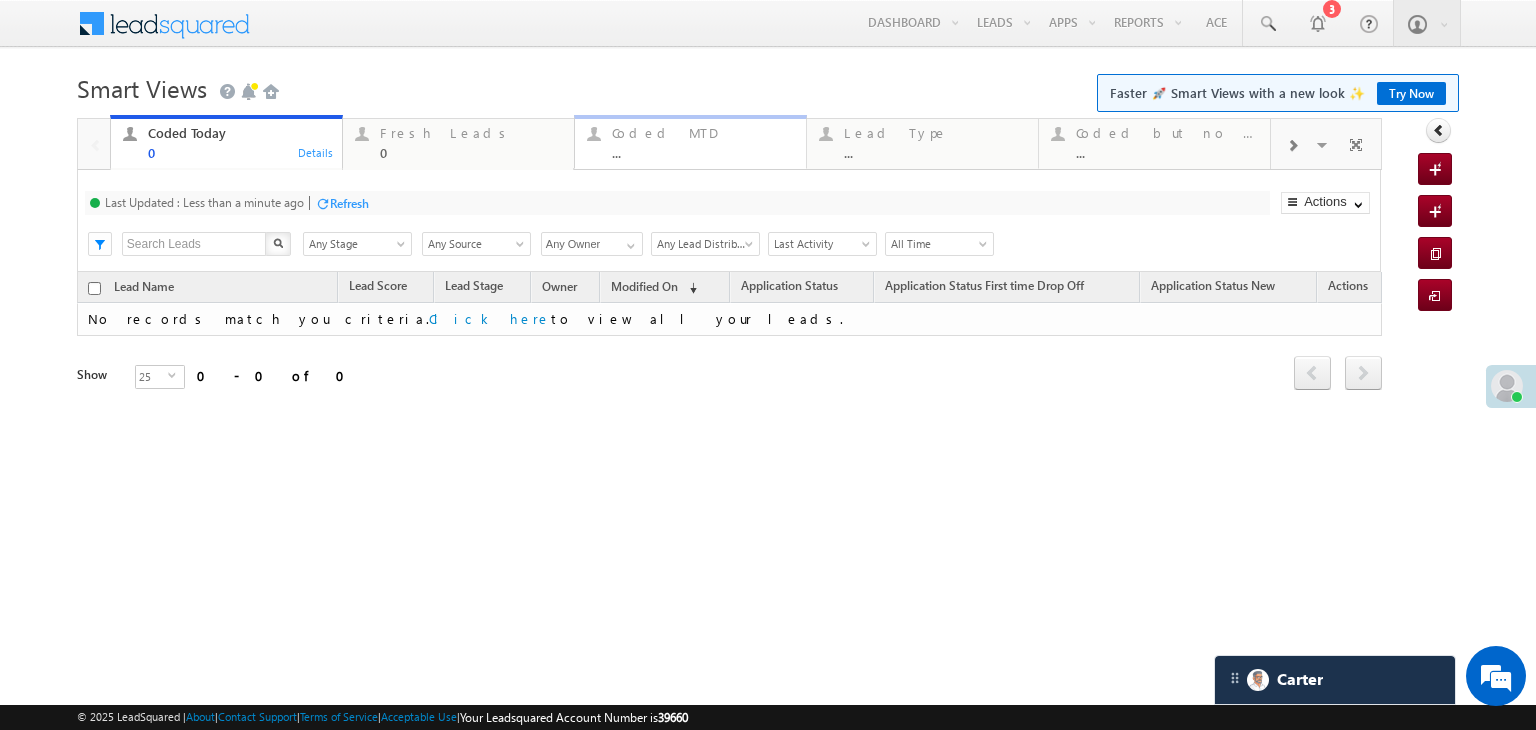 click on "Coded MTD" at bounding box center (703, 133) 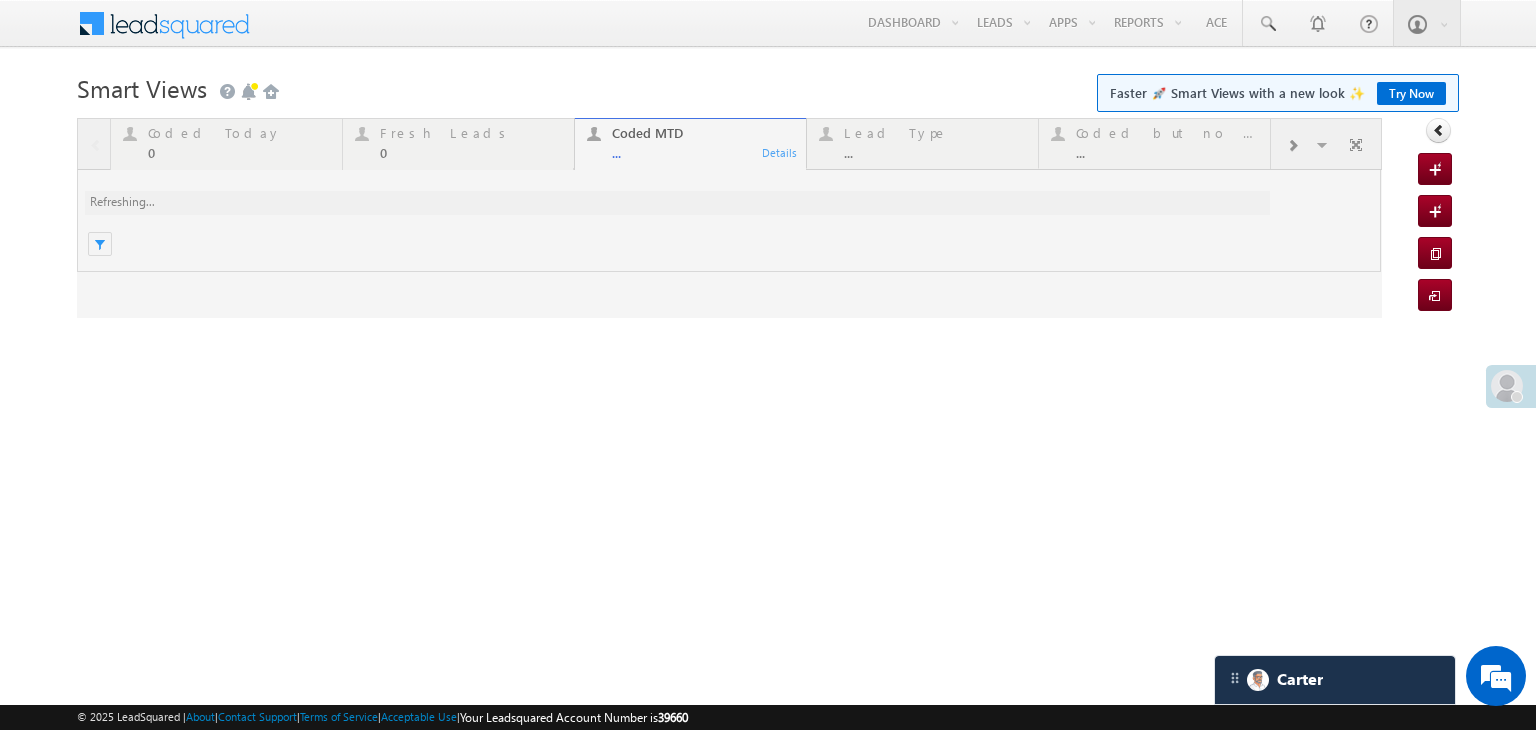 scroll, scrollTop: 0, scrollLeft: 0, axis: both 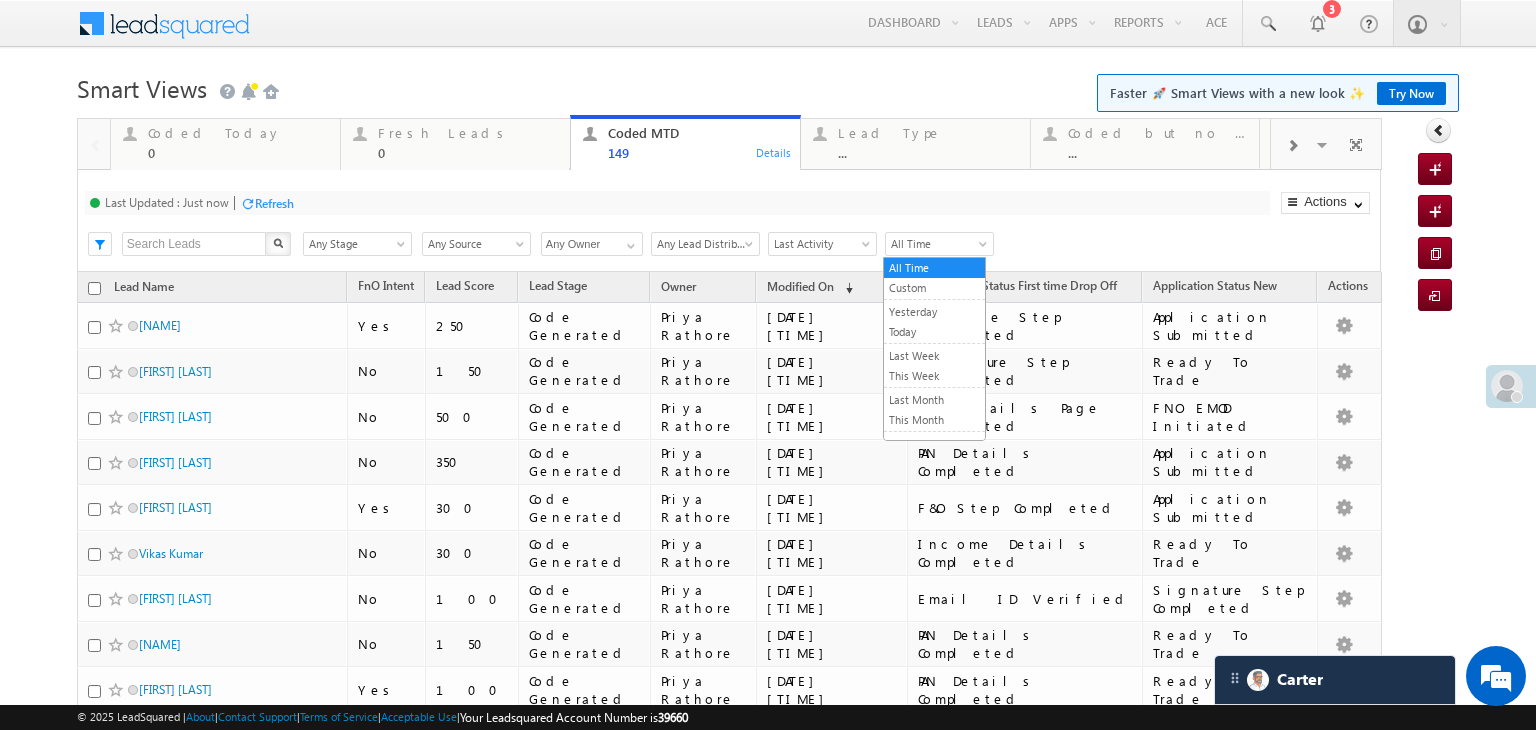 click on "All Time" at bounding box center (936, 244) 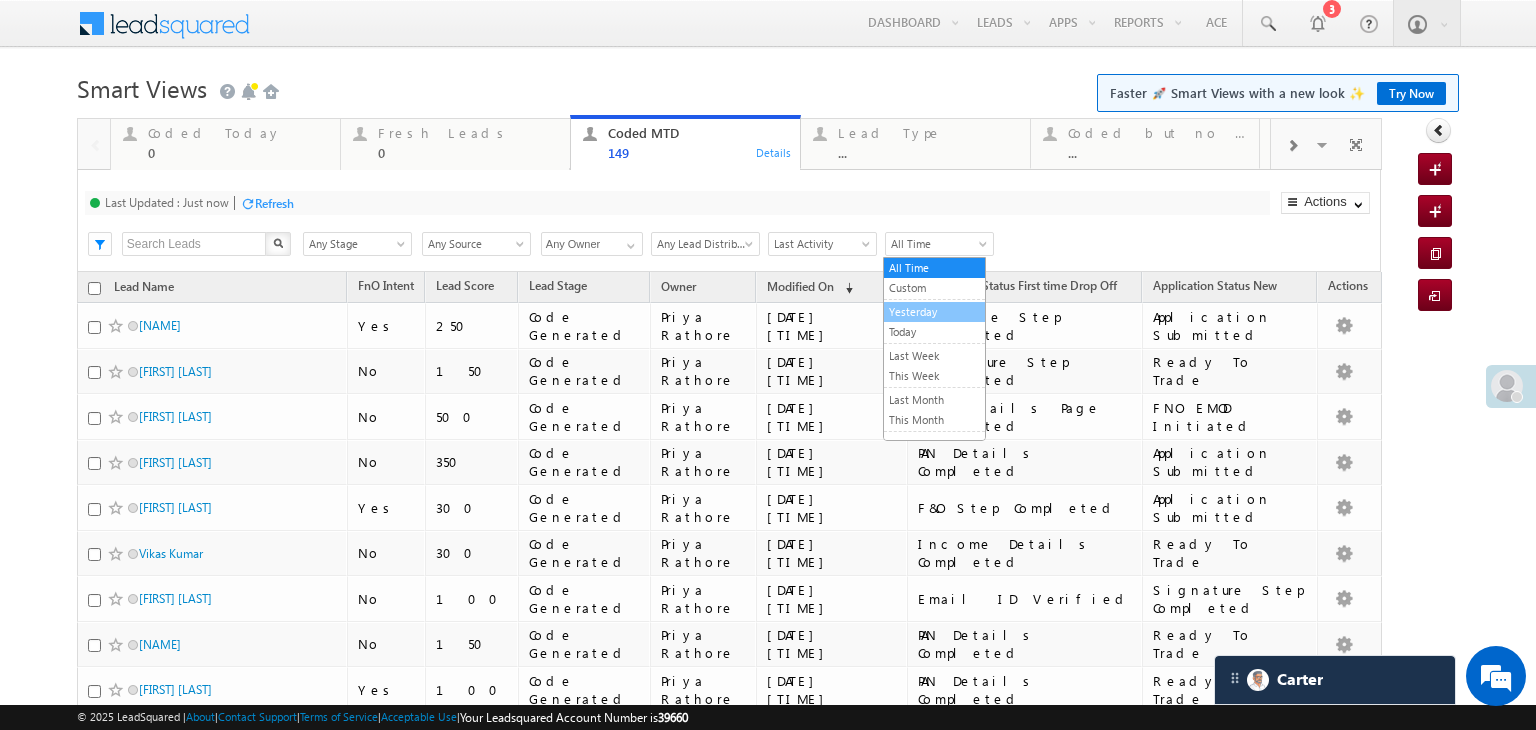 click on "Yesterday" at bounding box center (934, 312) 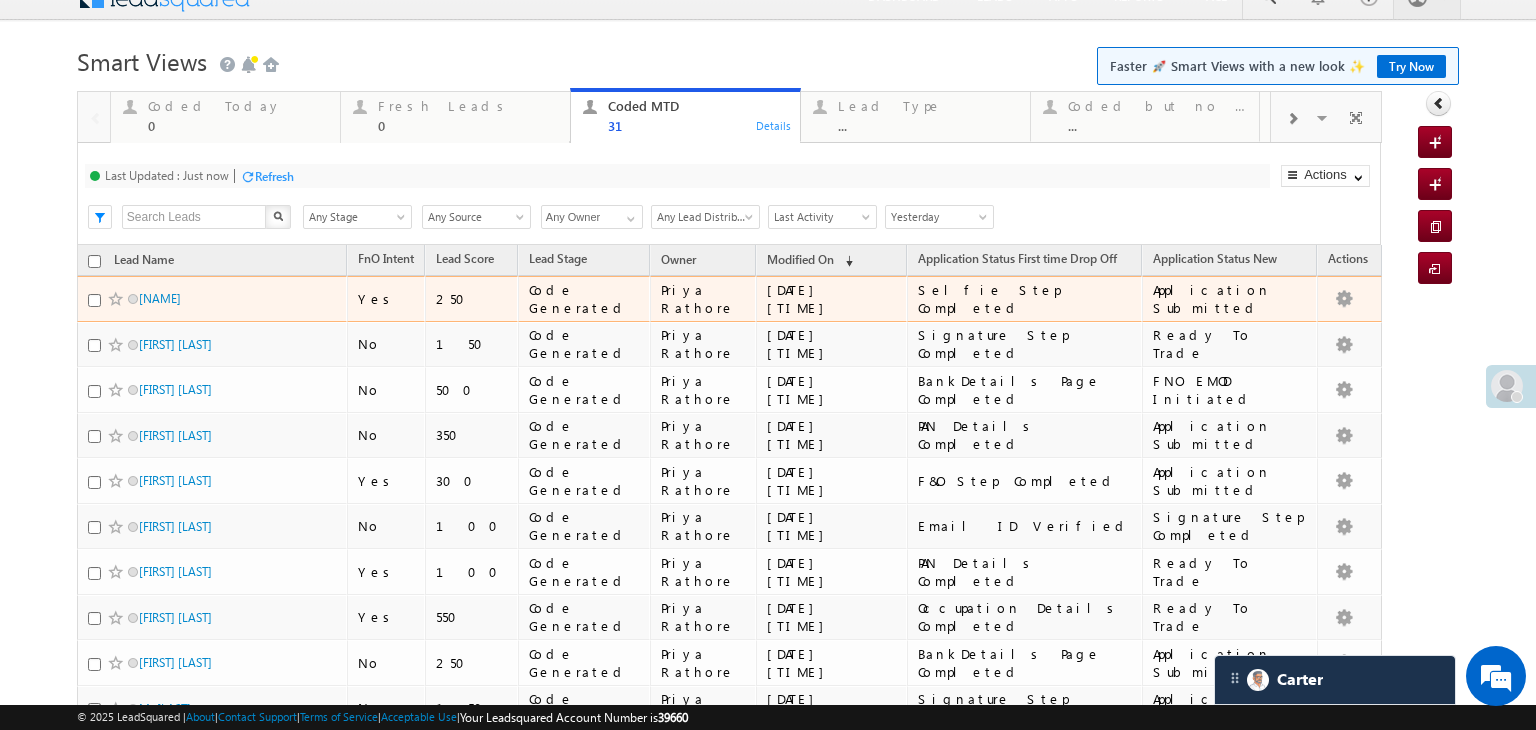 scroll, scrollTop: 0, scrollLeft: 0, axis: both 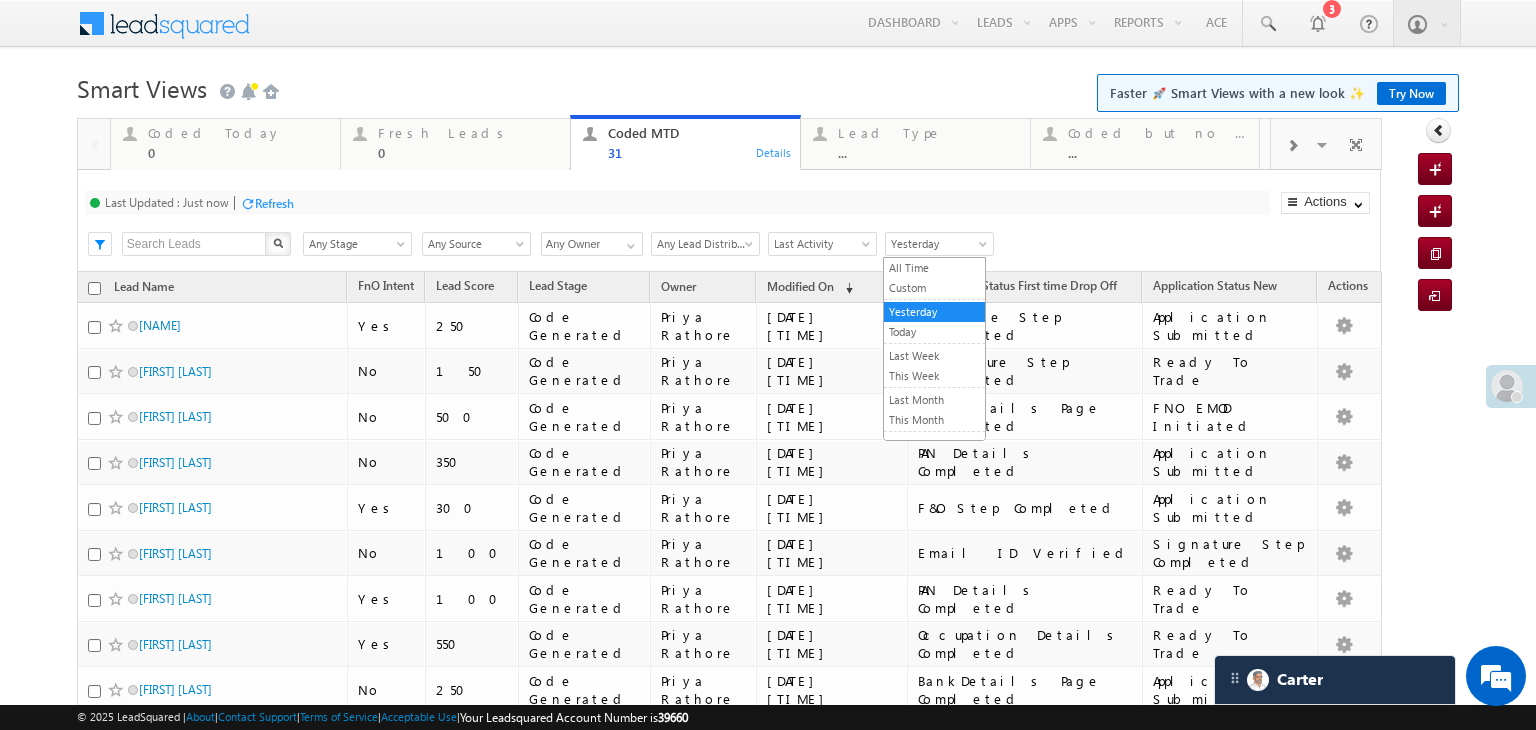 click on "Yesterday" at bounding box center (939, 244) 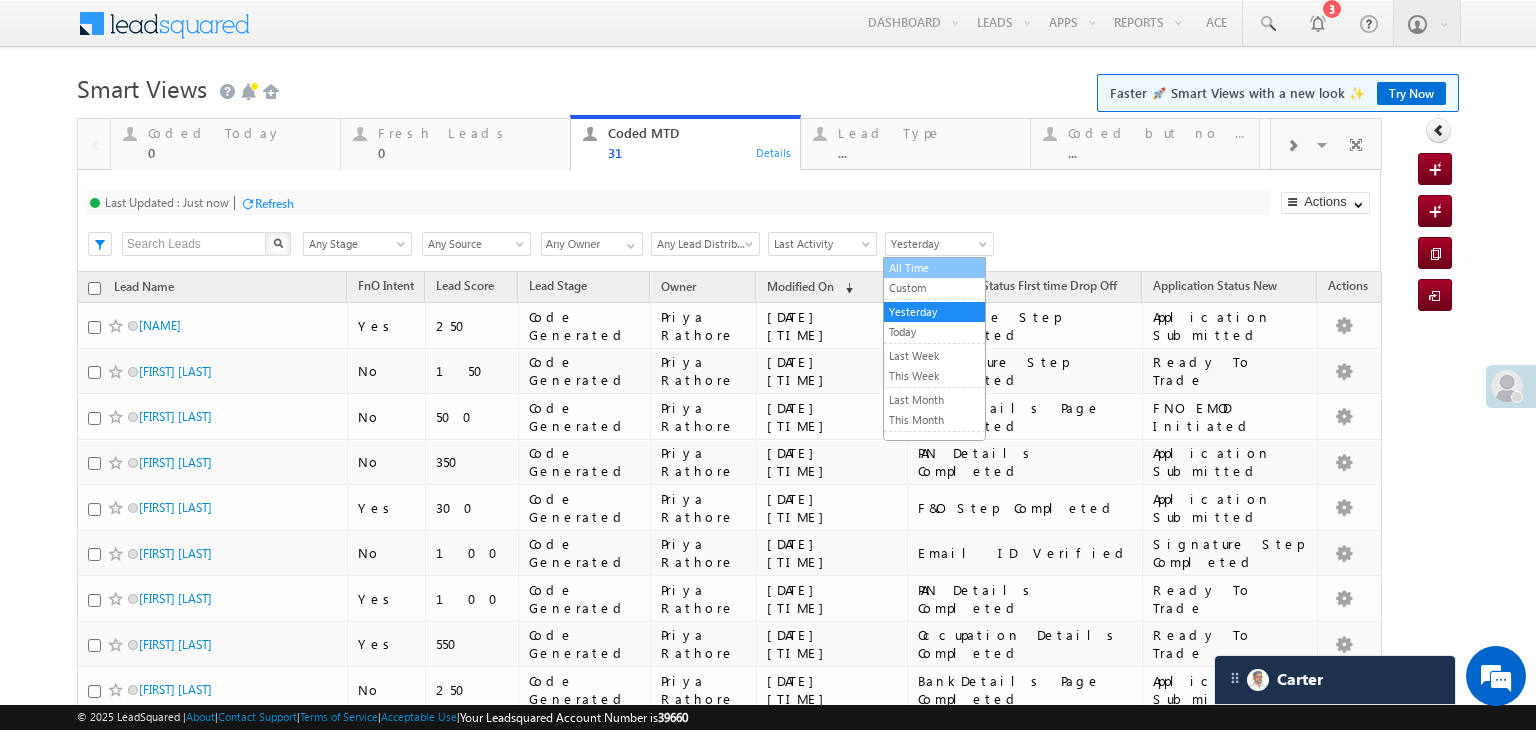 click on "All Time" at bounding box center (934, 268) 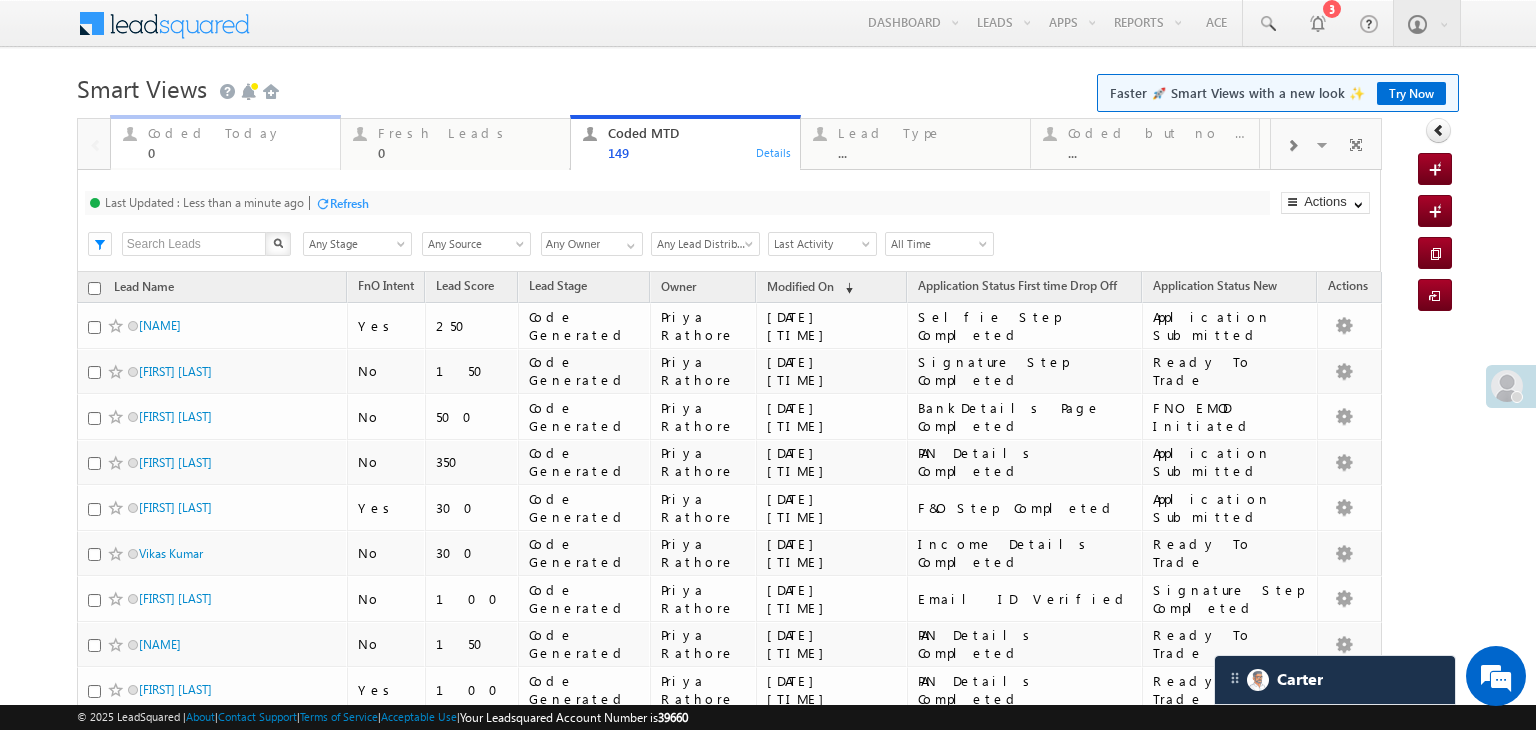 click on "0" at bounding box center (238, 152) 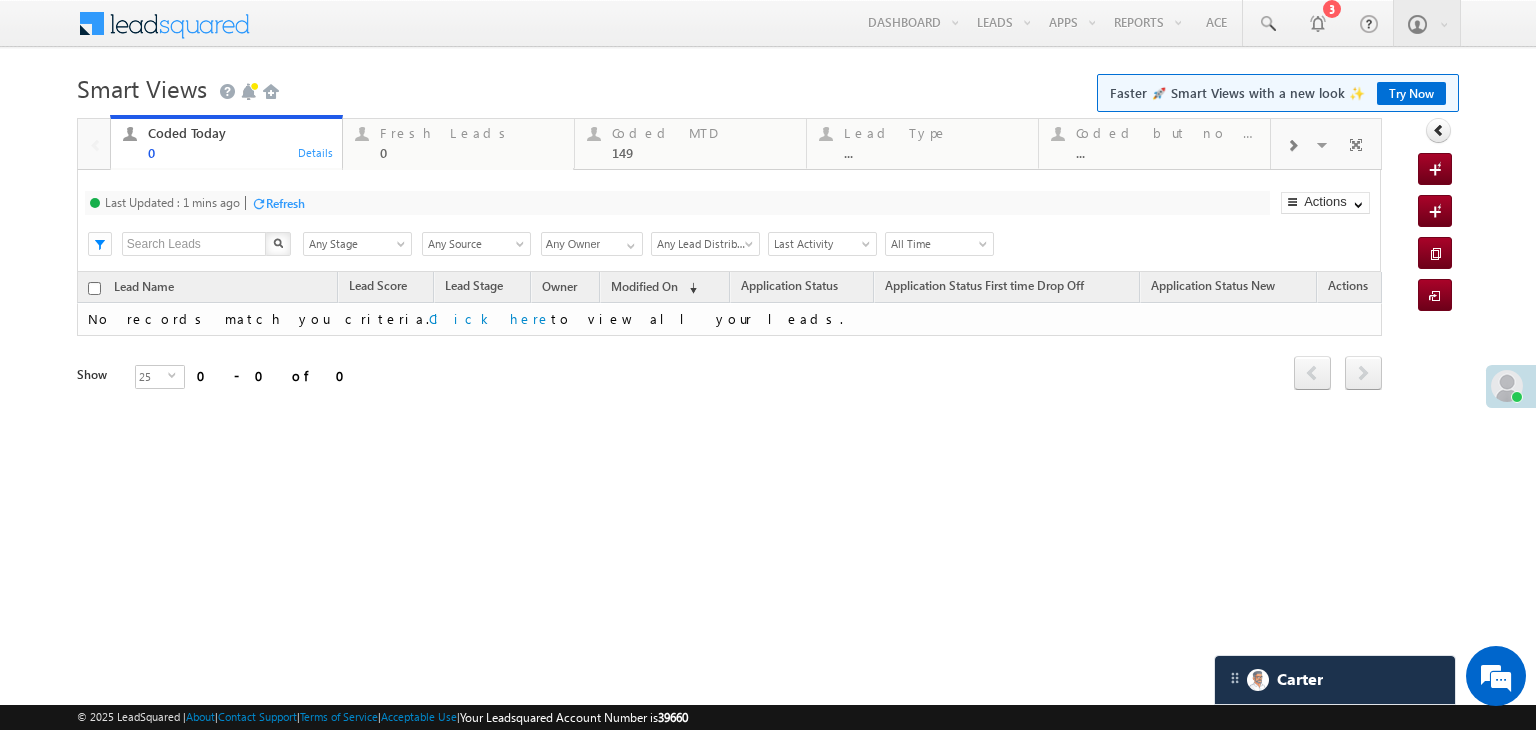 click on "Refresh" at bounding box center [285, 203] 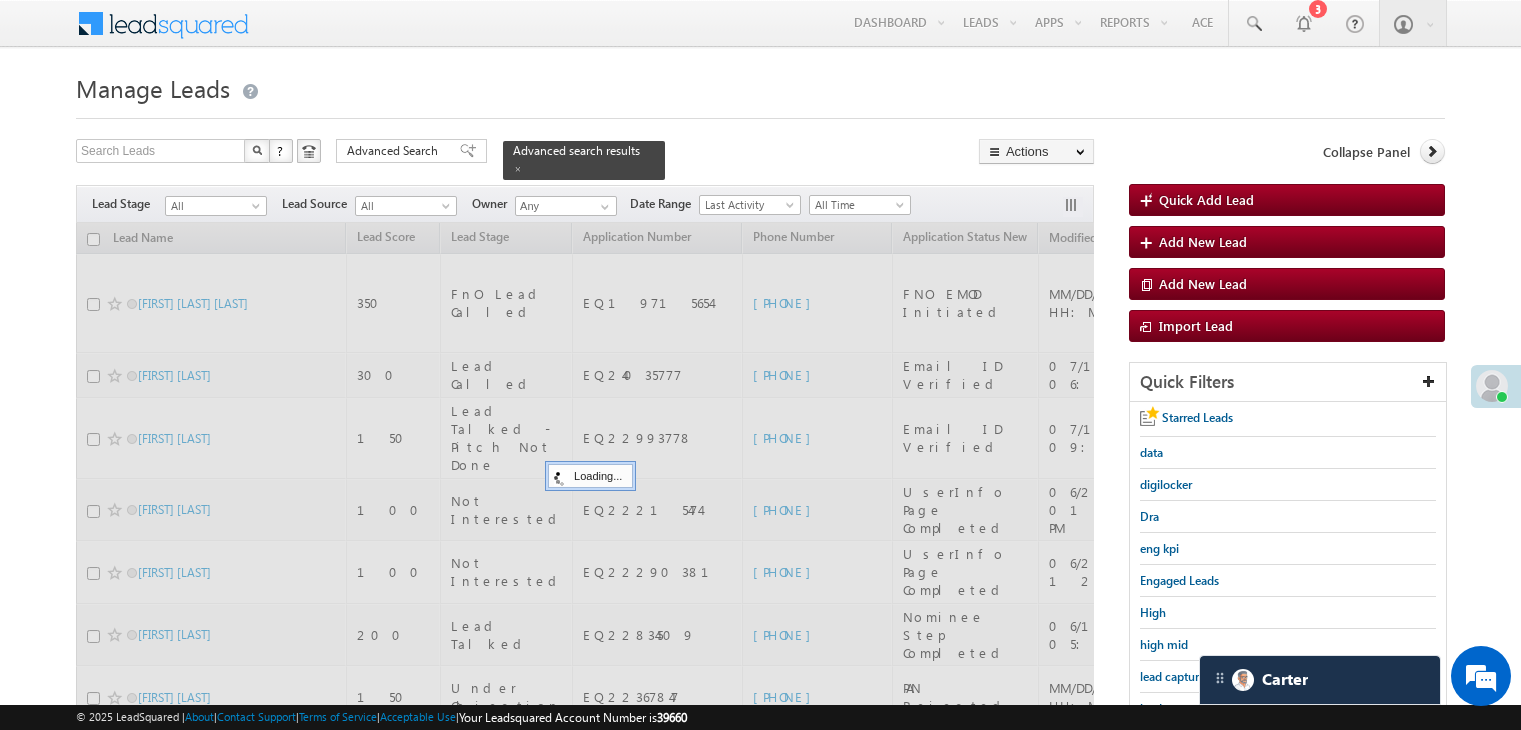 scroll, scrollTop: 163, scrollLeft: 0, axis: vertical 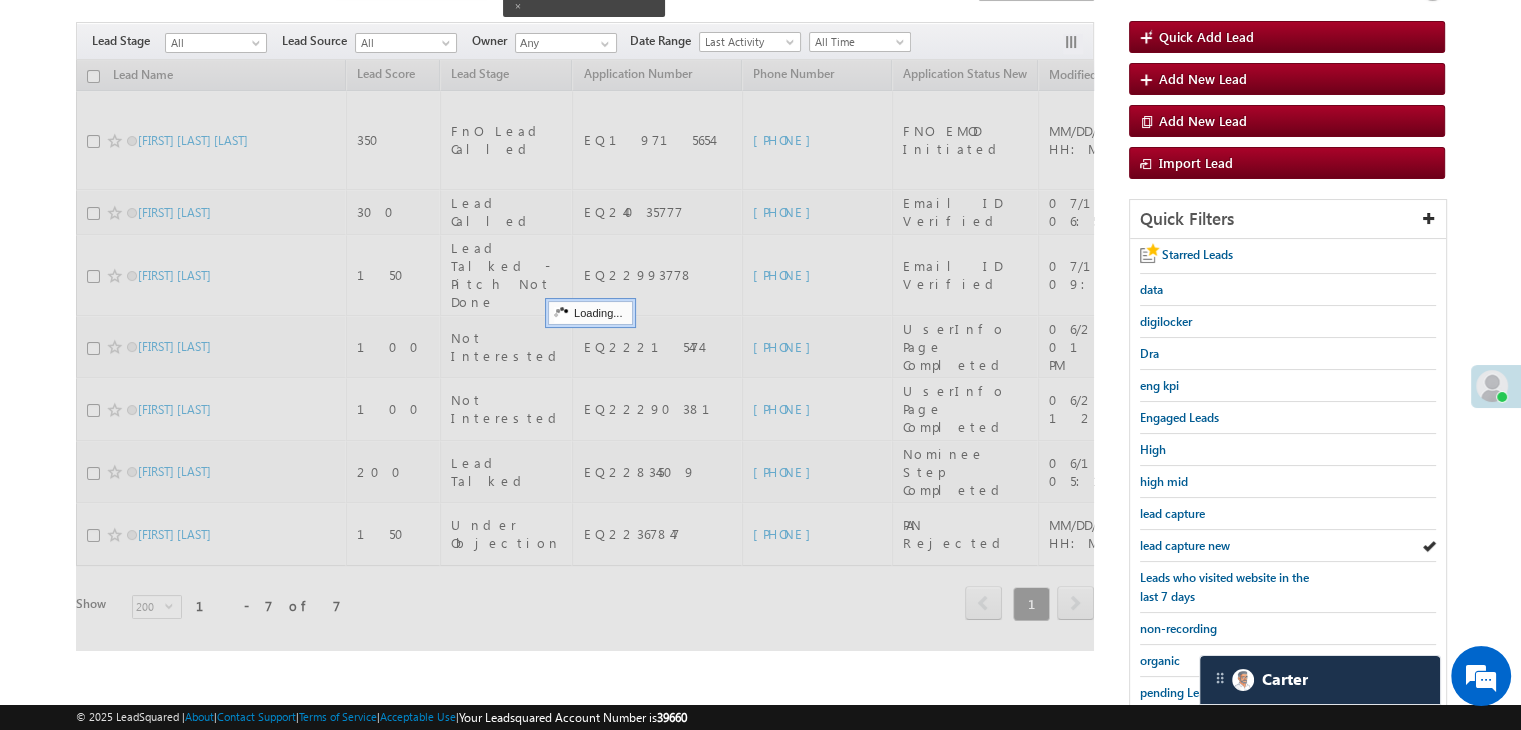 click on "lead capture new" at bounding box center (1185, 545) 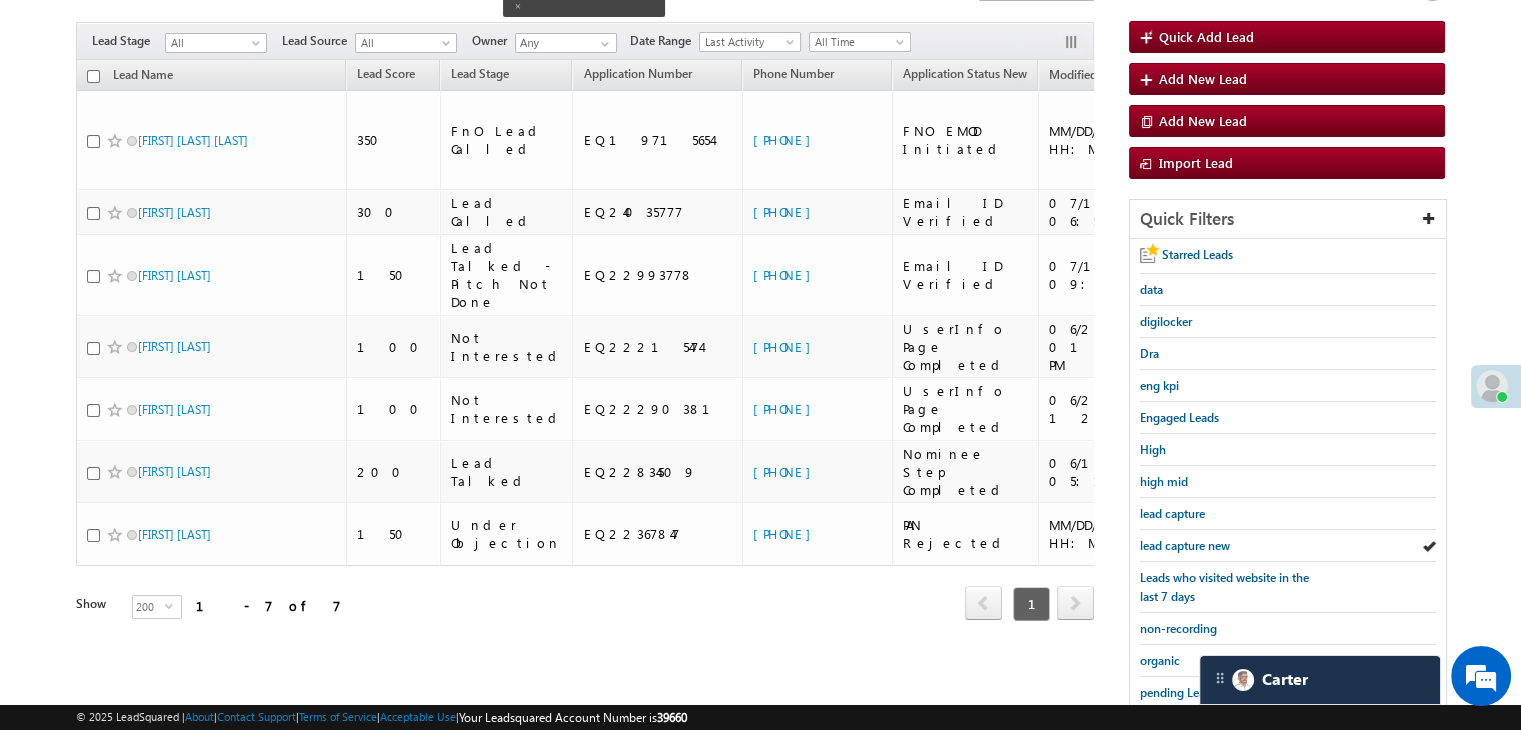 click on "lead capture new" at bounding box center (1185, 545) 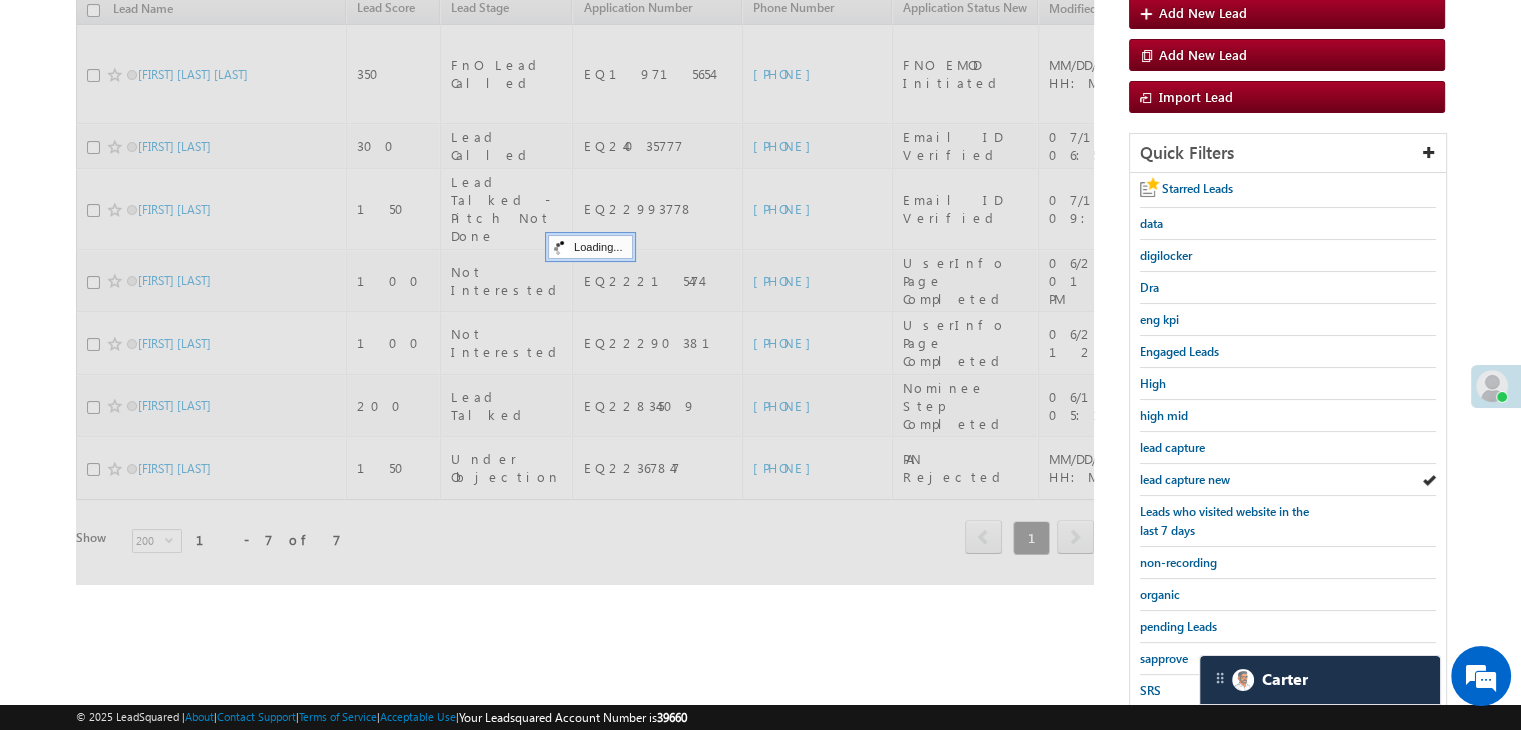 scroll, scrollTop: 263, scrollLeft: 0, axis: vertical 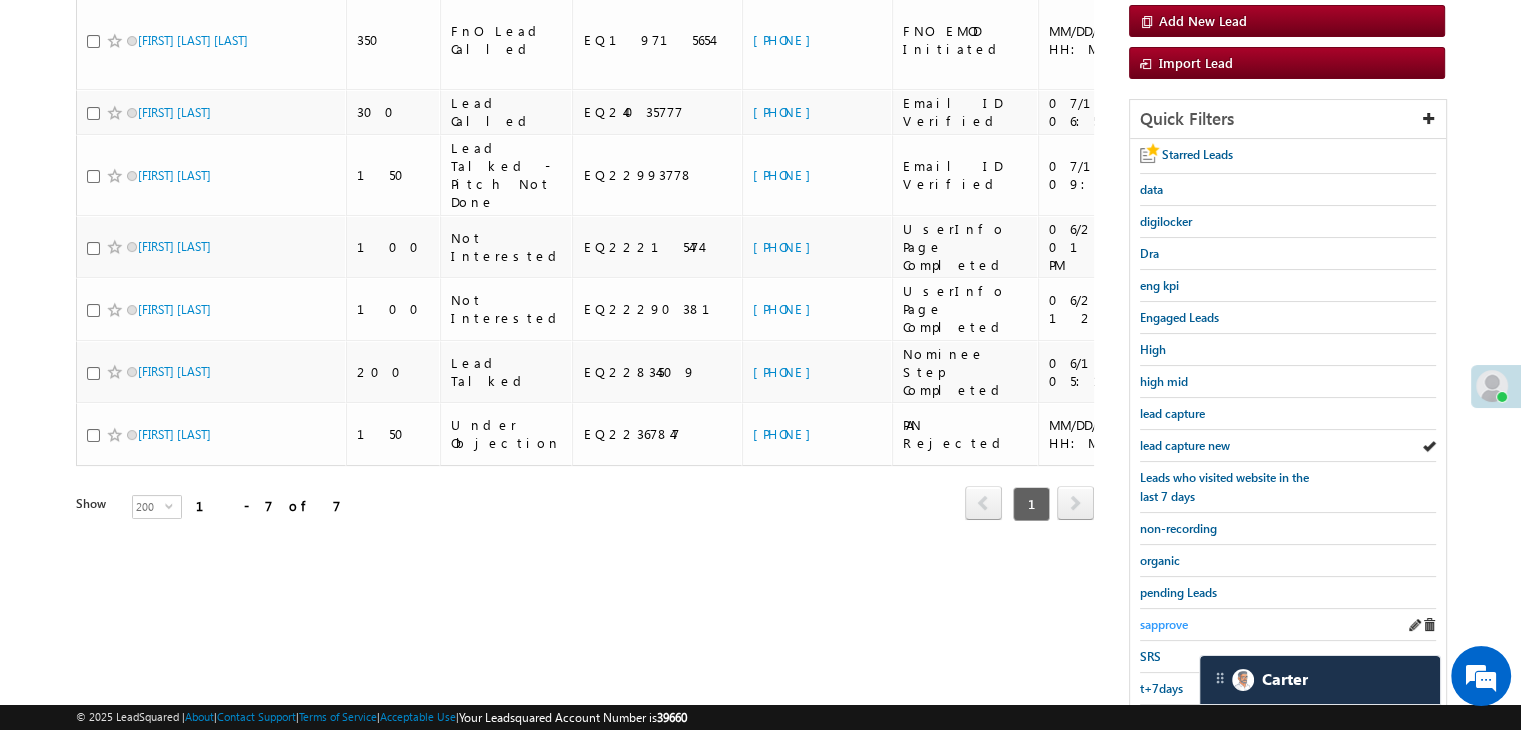 click on "sapprove" at bounding box center [1164, 624] 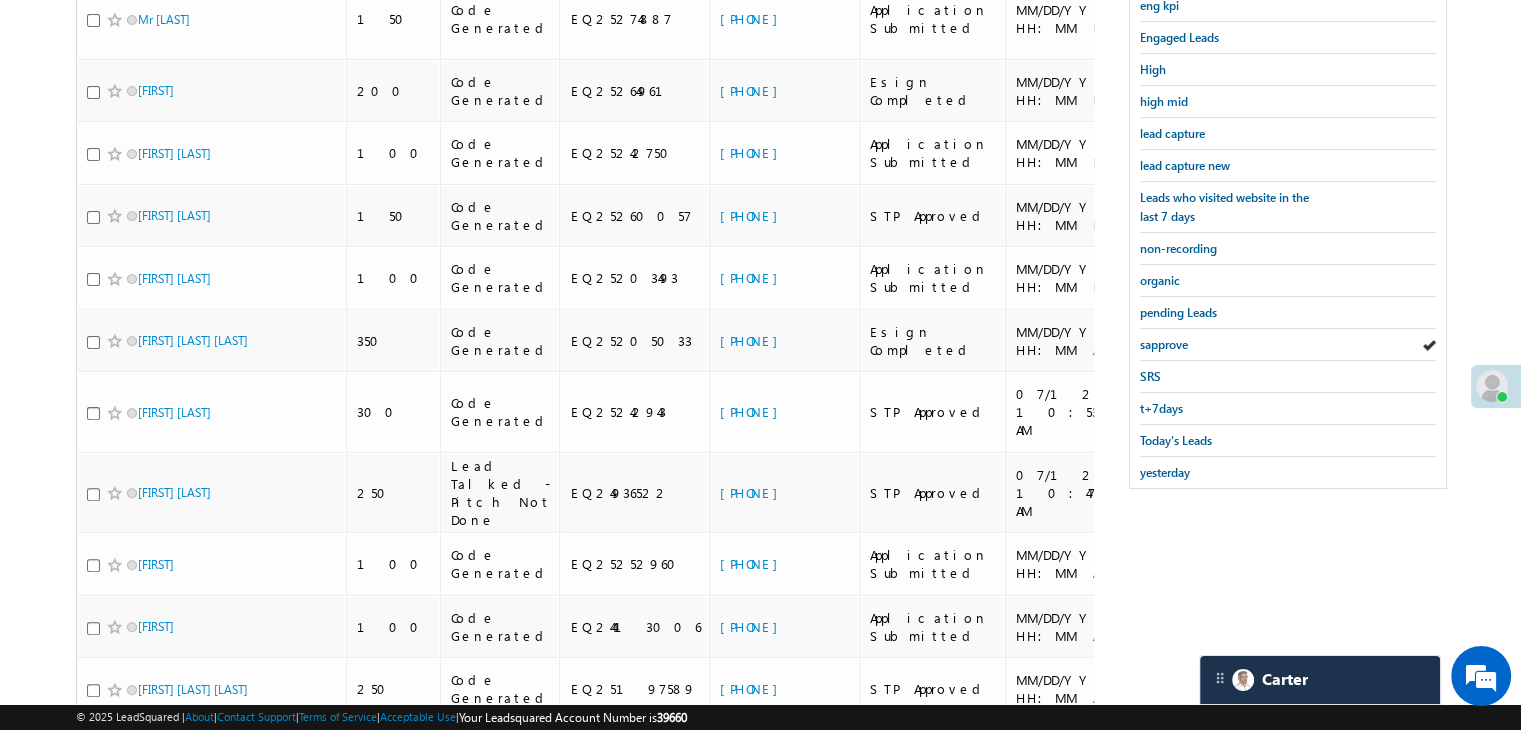 scroll, scrollTop: 545, scrollLeft: 0, axis: vertical 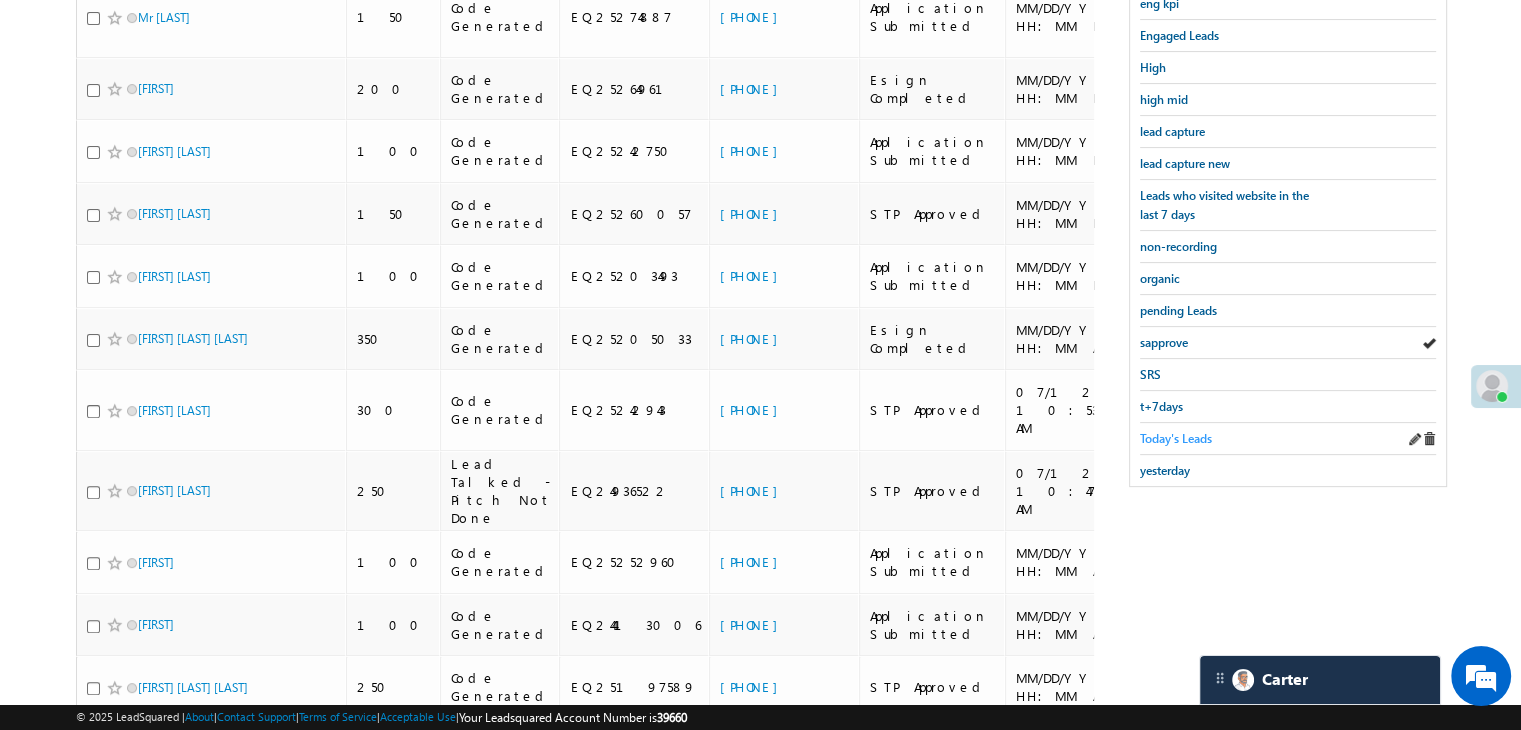 click on "Today's Leads" at bounding box center (1176, 438) 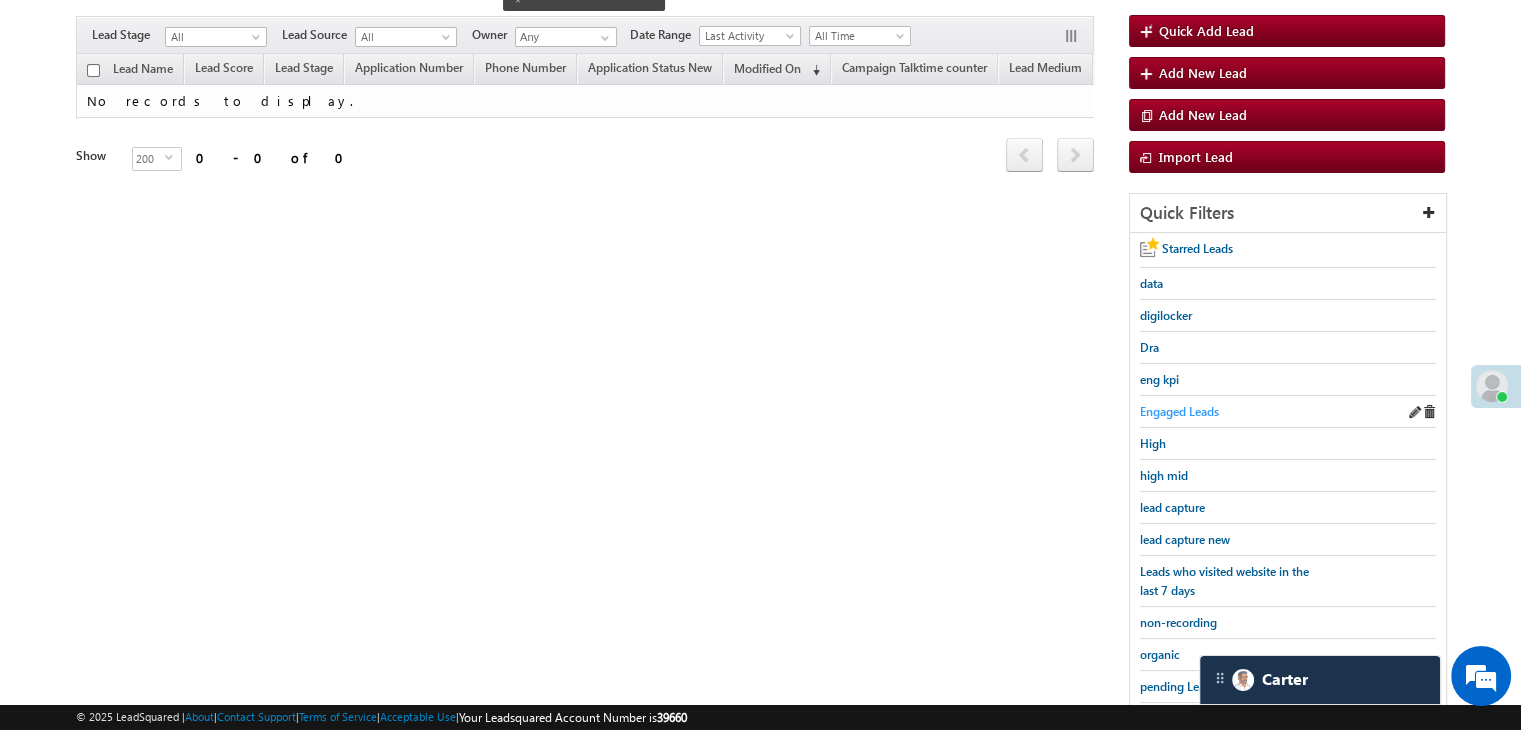 scroll, scrollTop: 363, scrollLeft: 0, axis: vertical 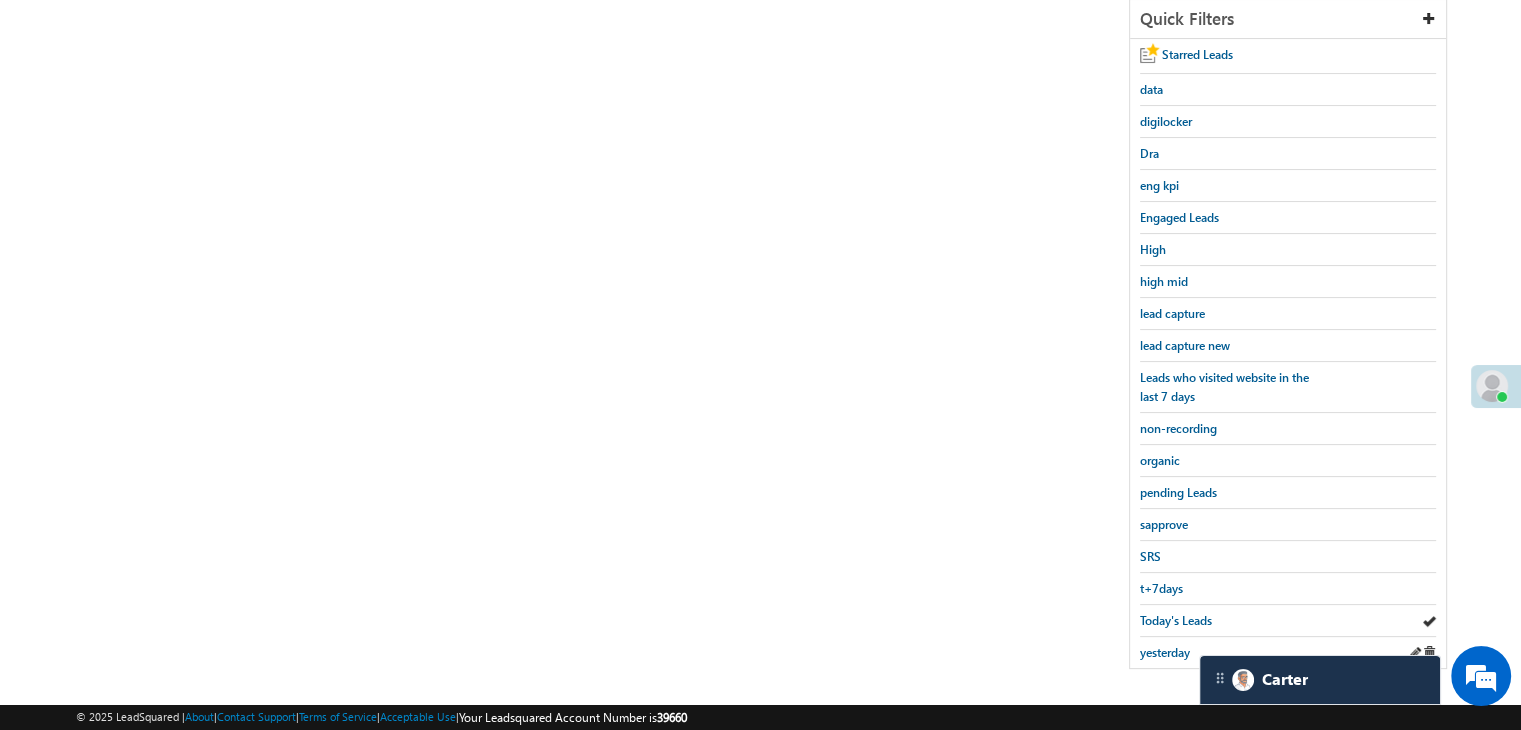 click on "yesterday" at bounding box center [1288, 652] 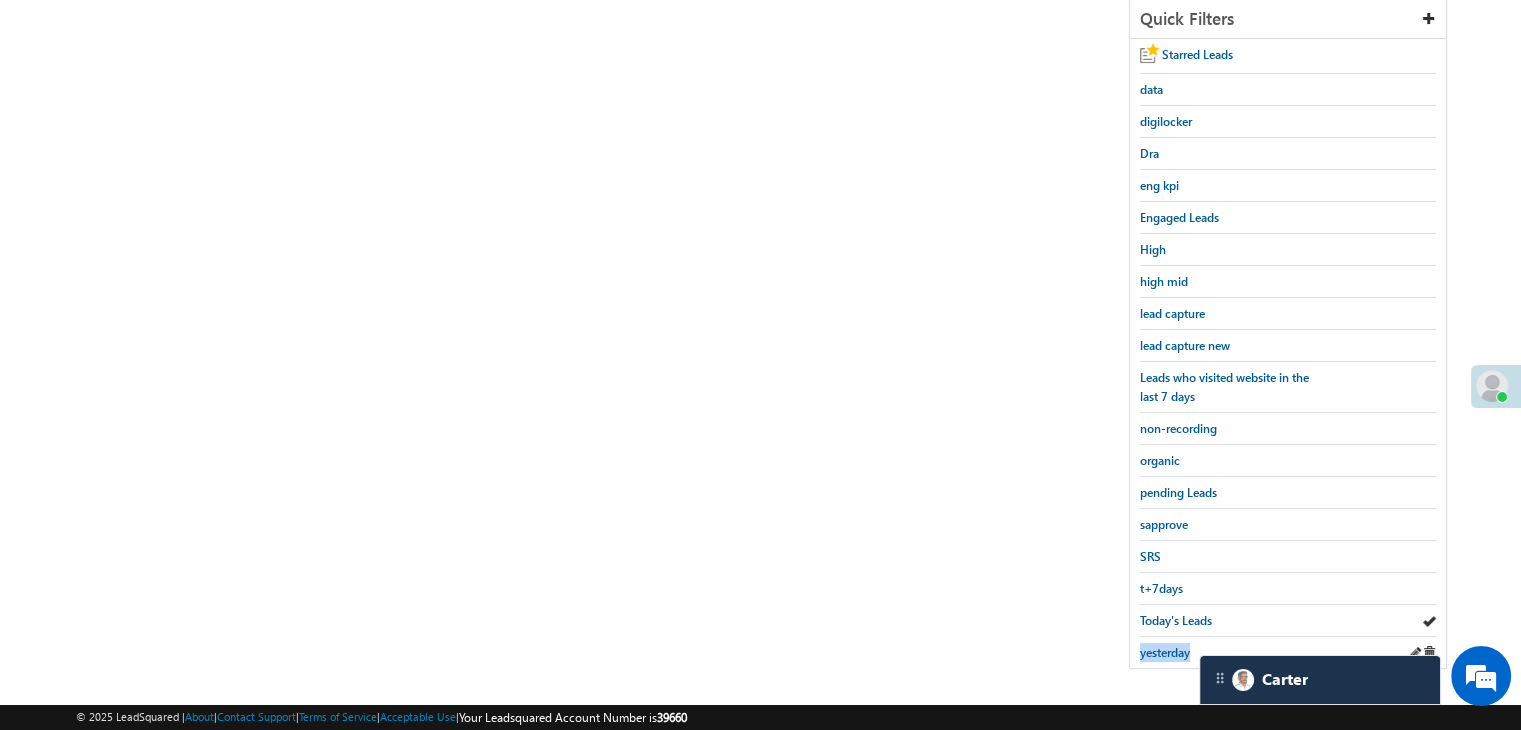 click on "yesterday" at bounding box center (1288, 652) 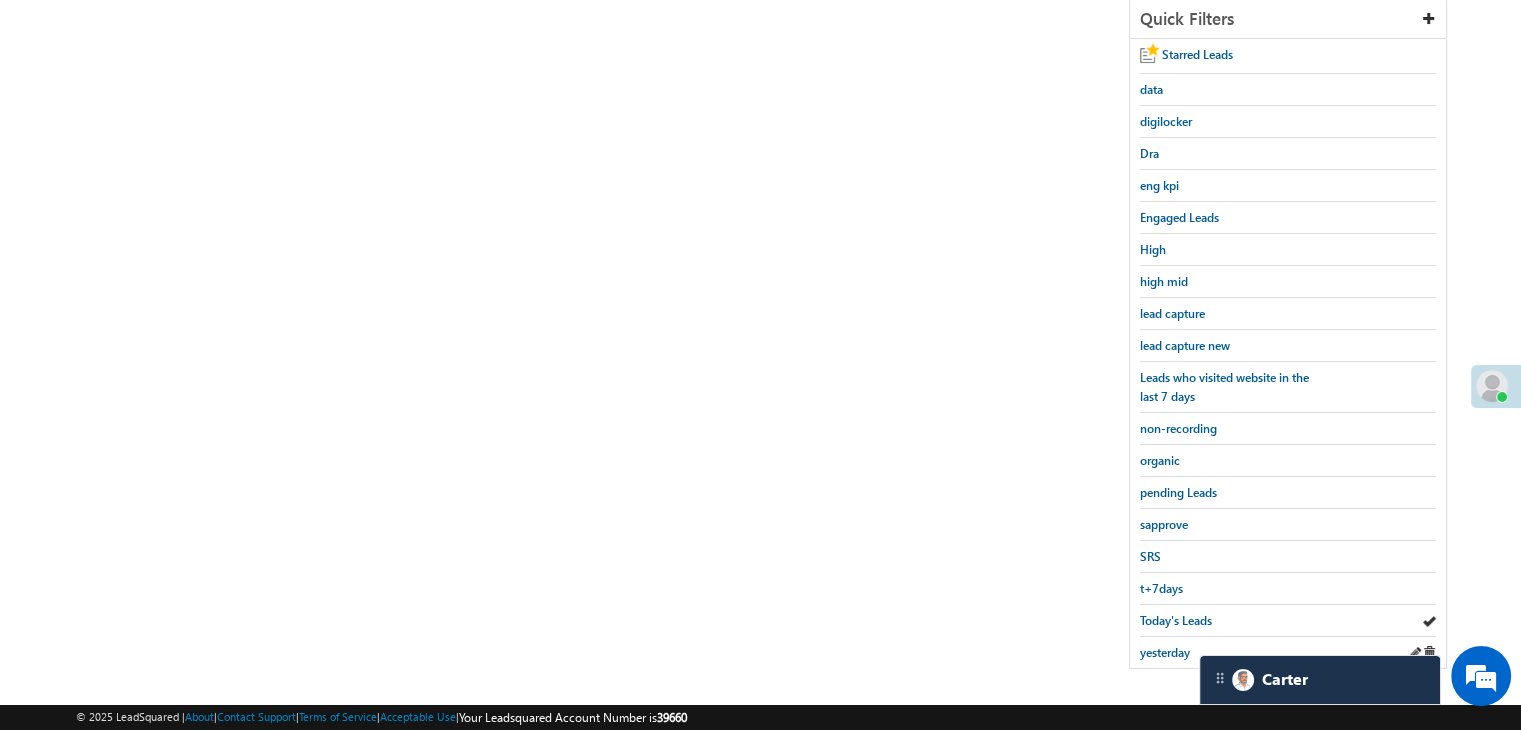 click on "yesterday" at bounding box center (1165, 652) 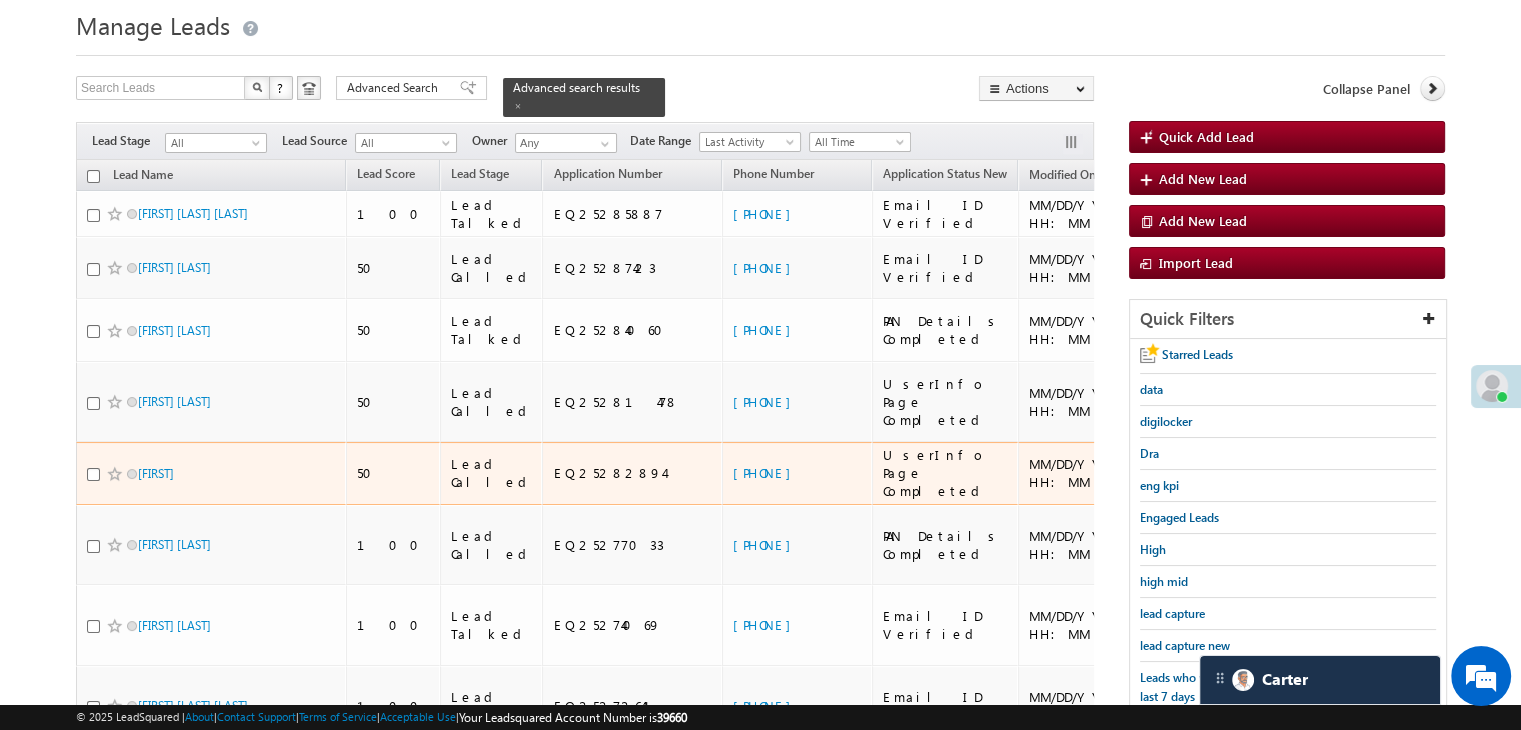 scroll, scrollTop: 363, scrollLeft: 0, axis: vertical 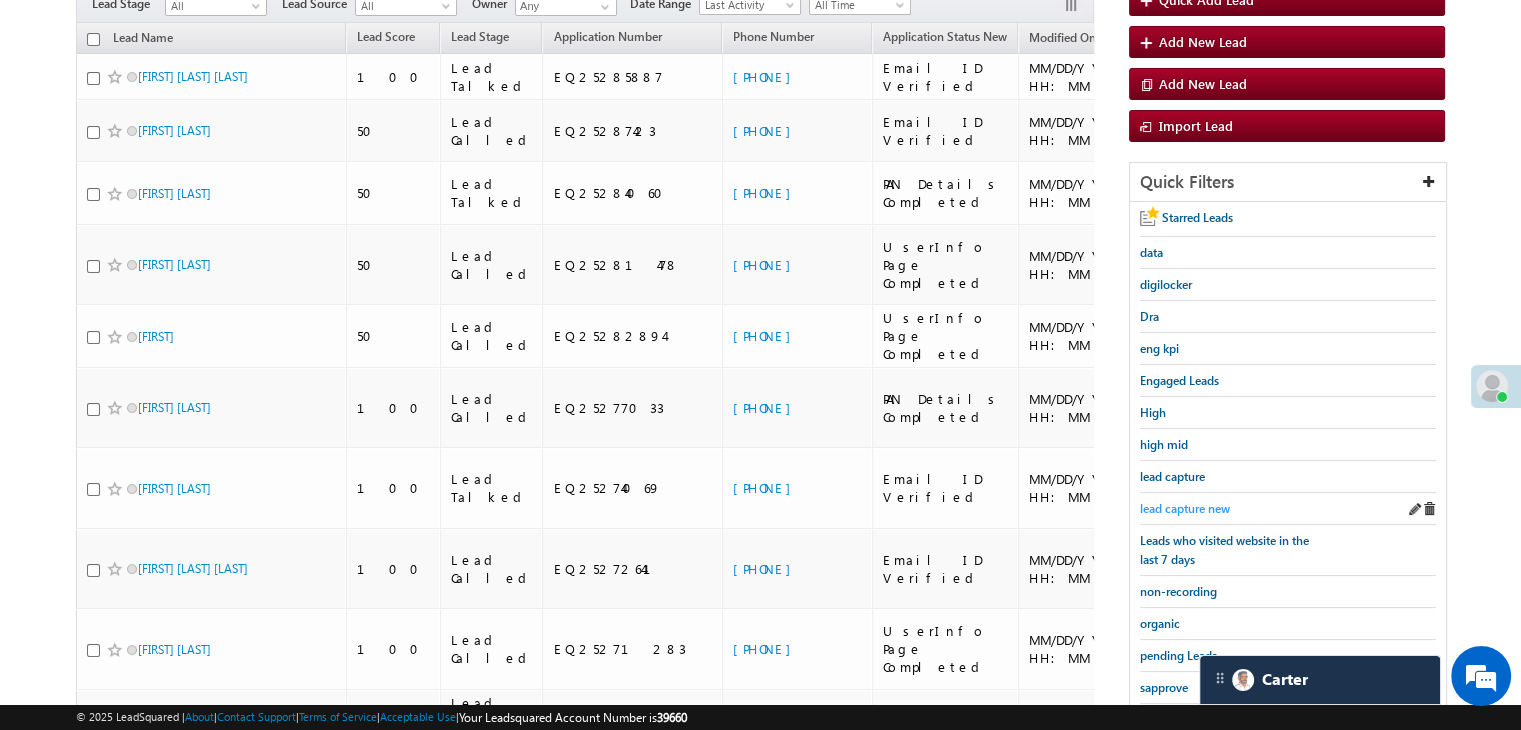 click on "lead capture new" at bounding box center [1185, 508] 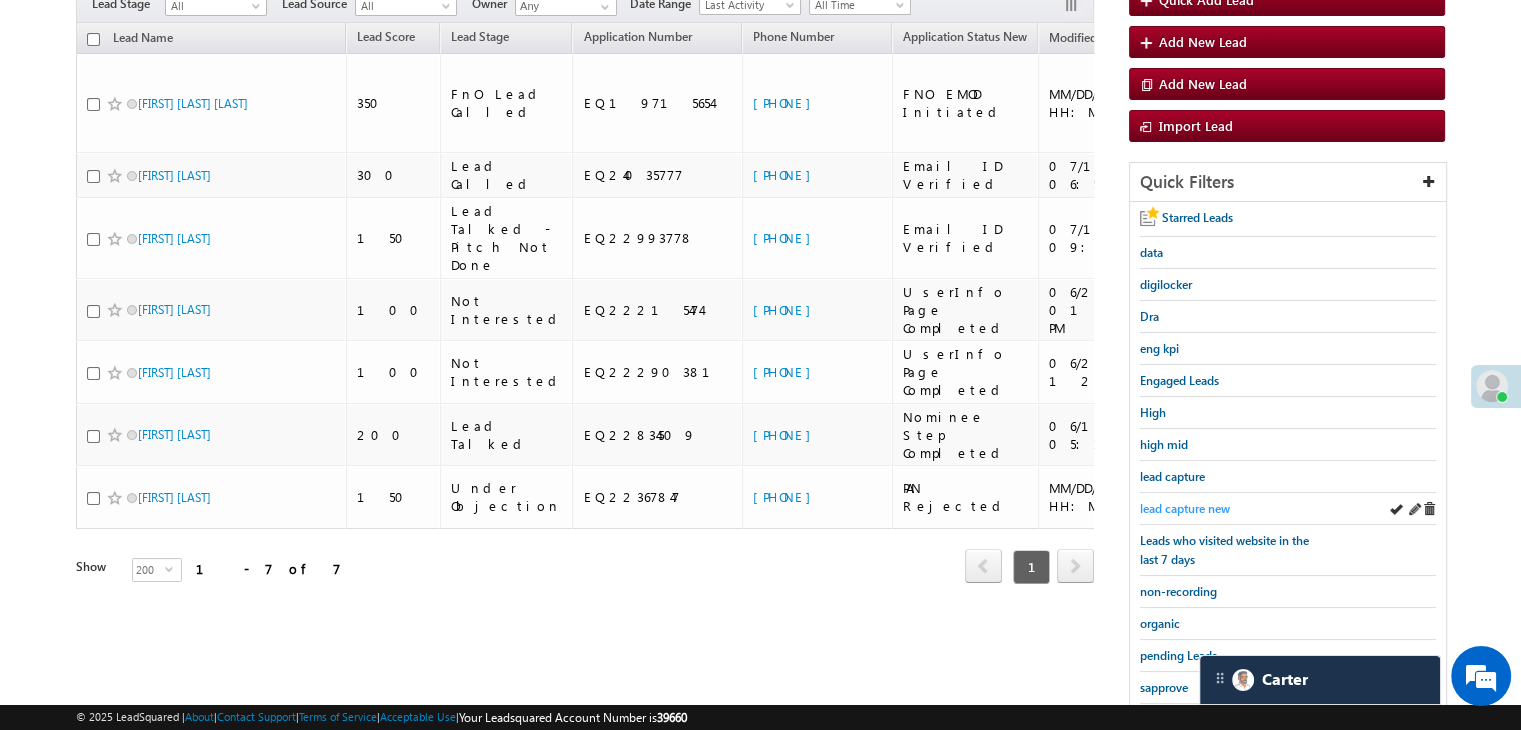 click on "lead capture new" at bounding box center (1185, 508) 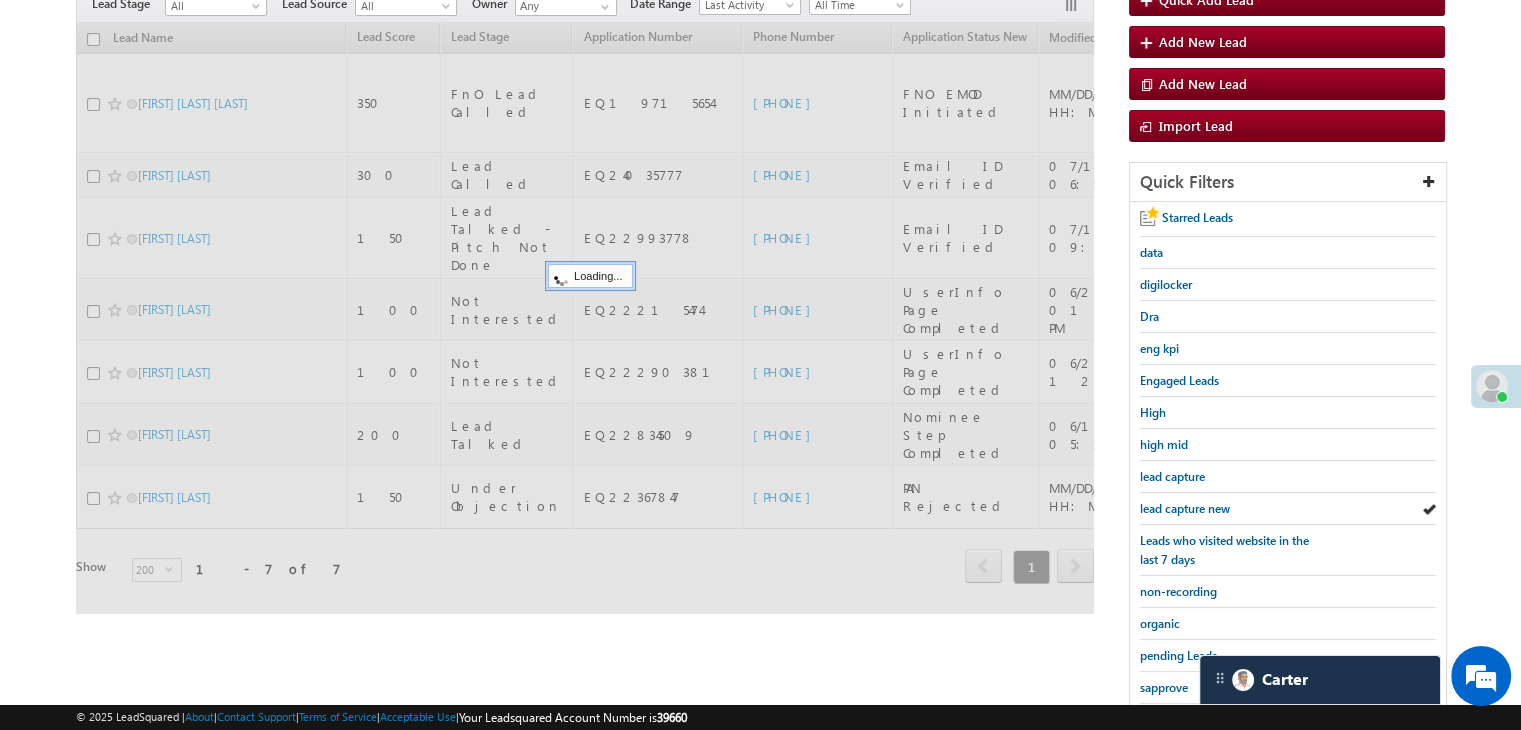 click on "lead capture new" at bounding box center [1185, 508] 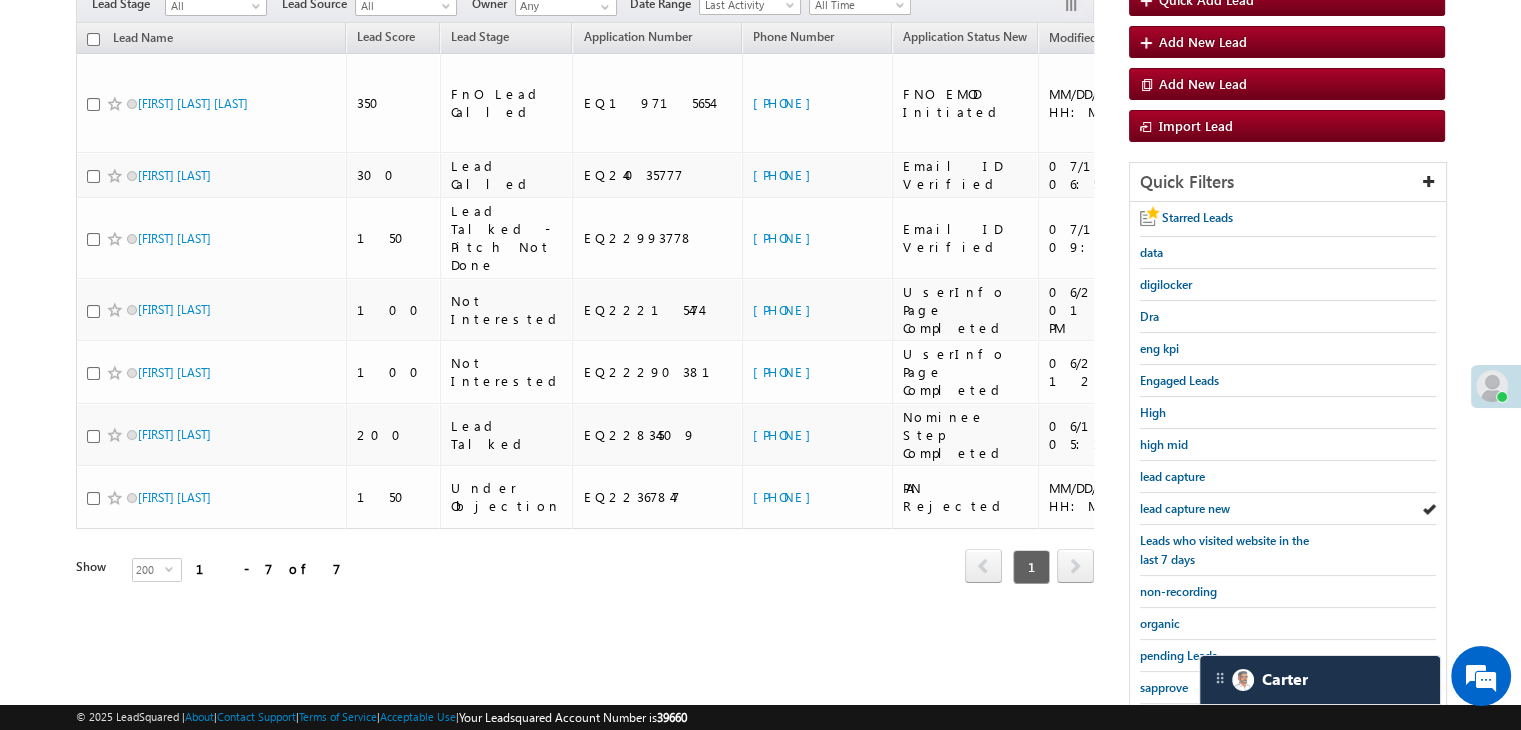 click on "lead capture new" at bounding box center [1185, 508] 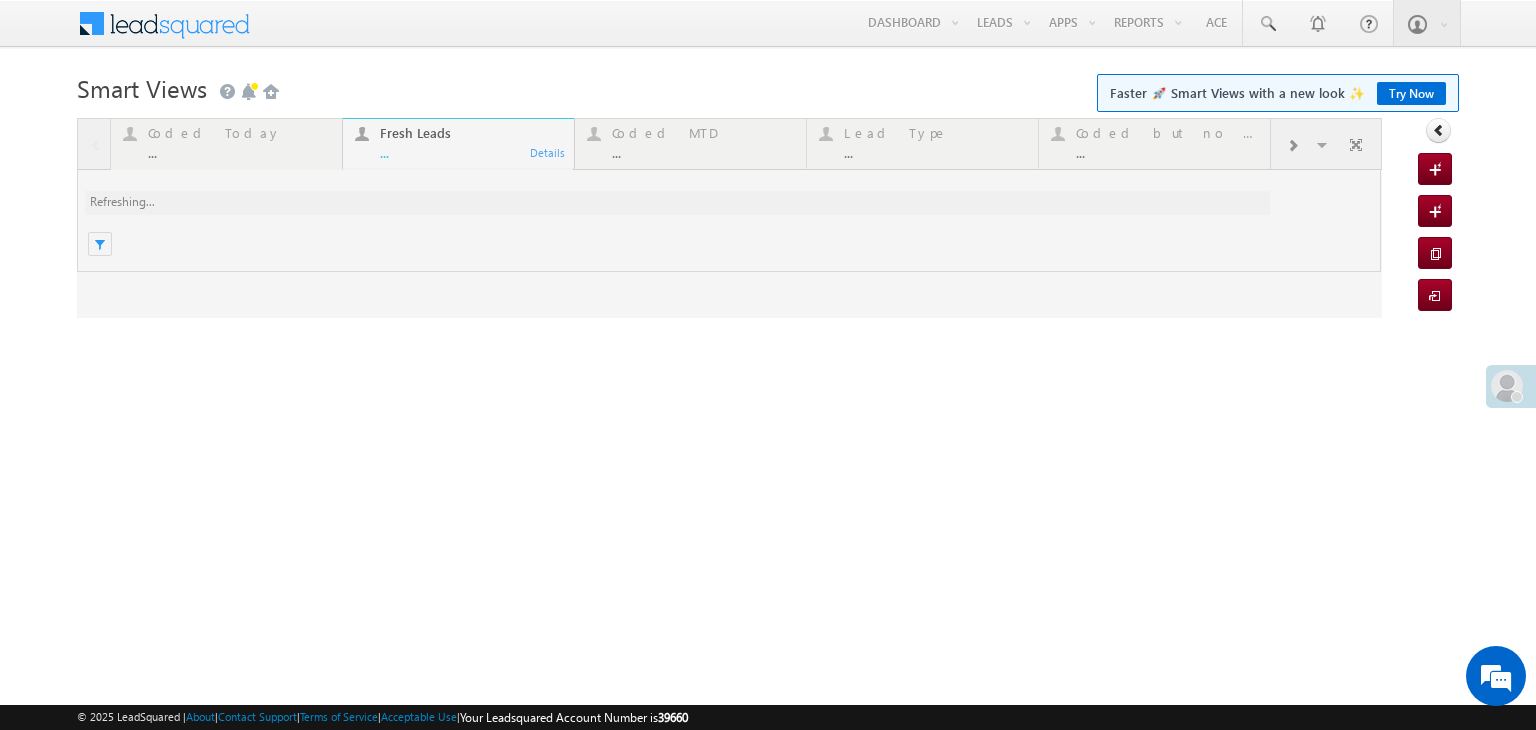 scroll, scrollTop: 0, scrollLeft: 0, axis: both 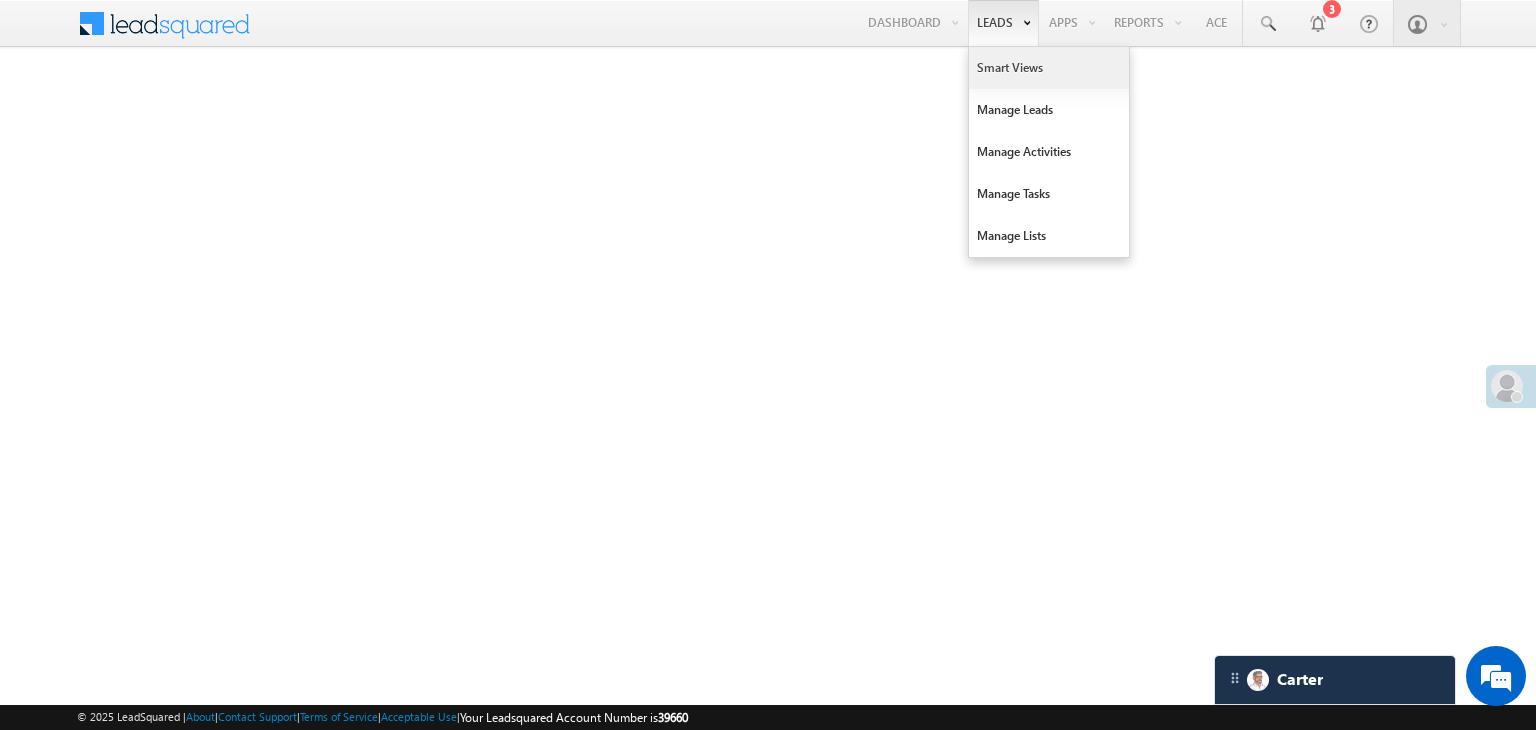 click on "Smart Views" at bounding box center [1049, 68] 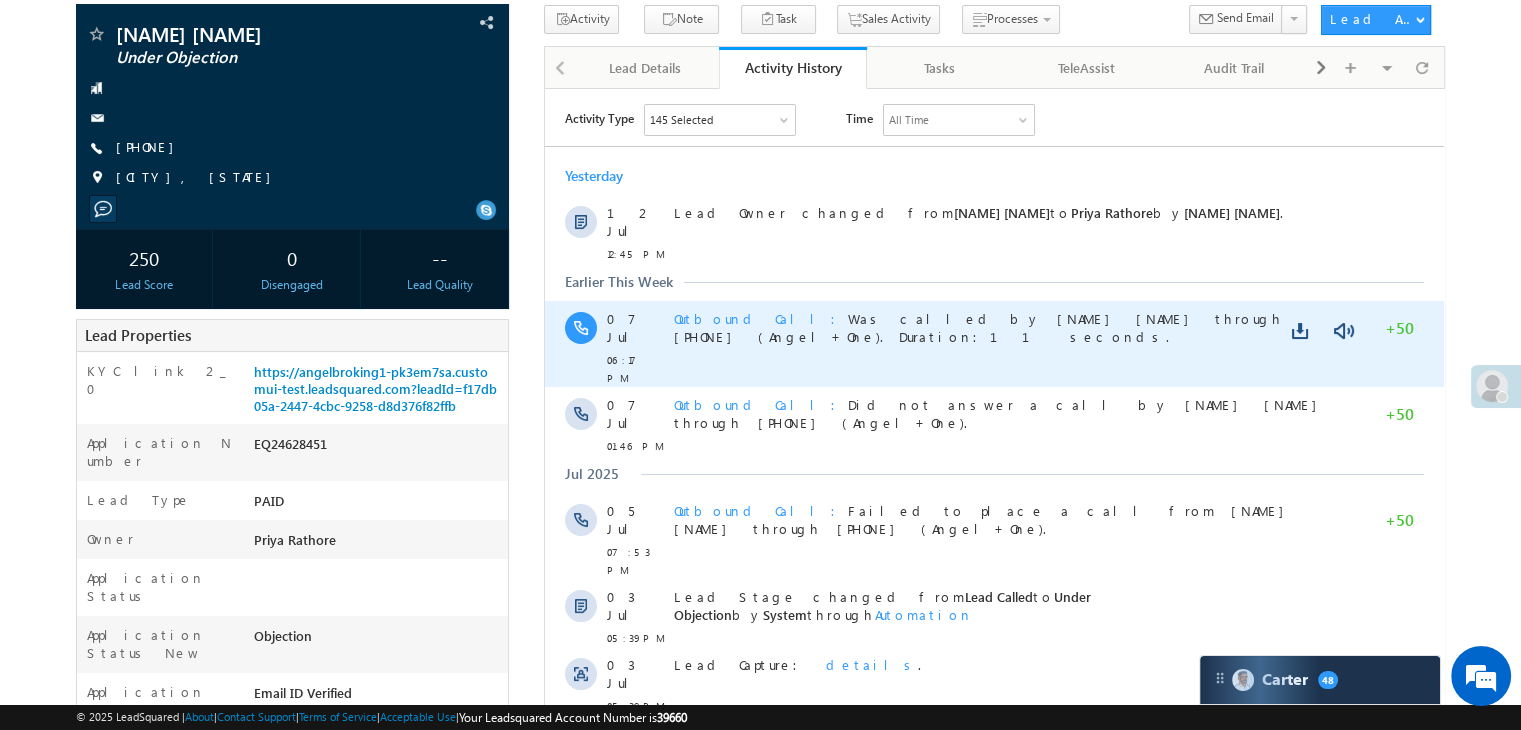 scroll, scrollTop: 100, scrollLeft: 0, axis: vertical 